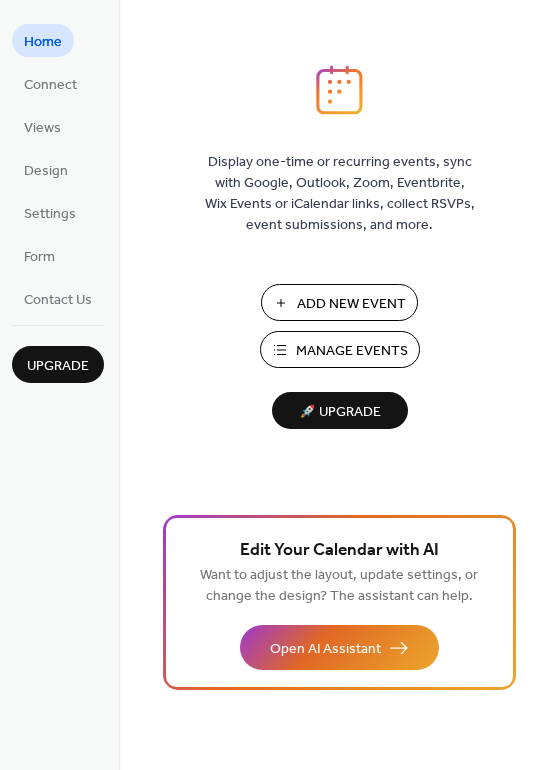 scroll, scrollTop: 0, scrollLeft: 0, axis: both 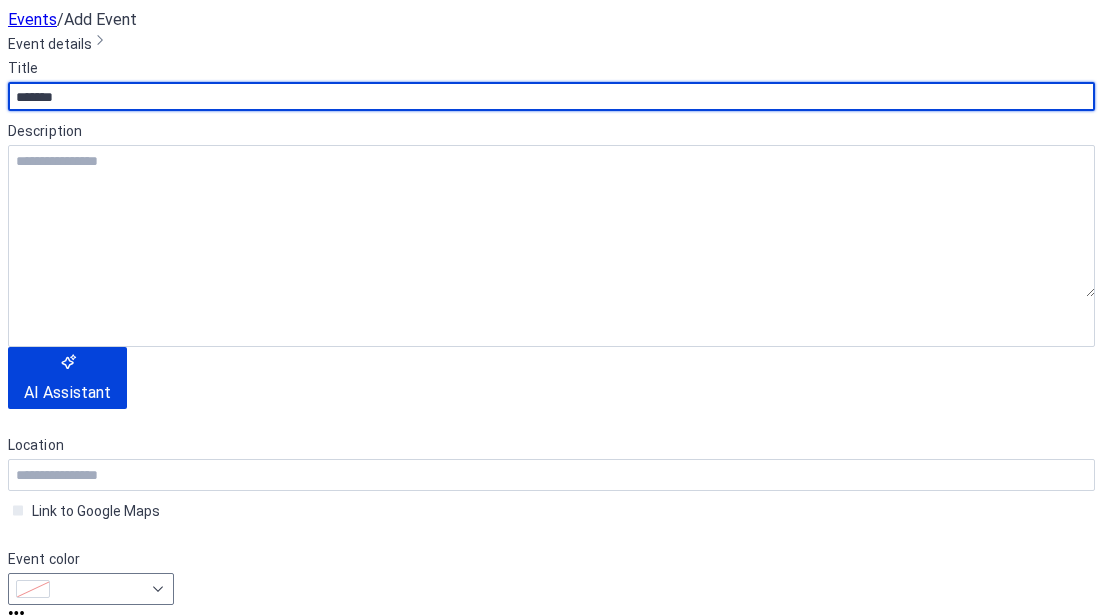 type on "*******" 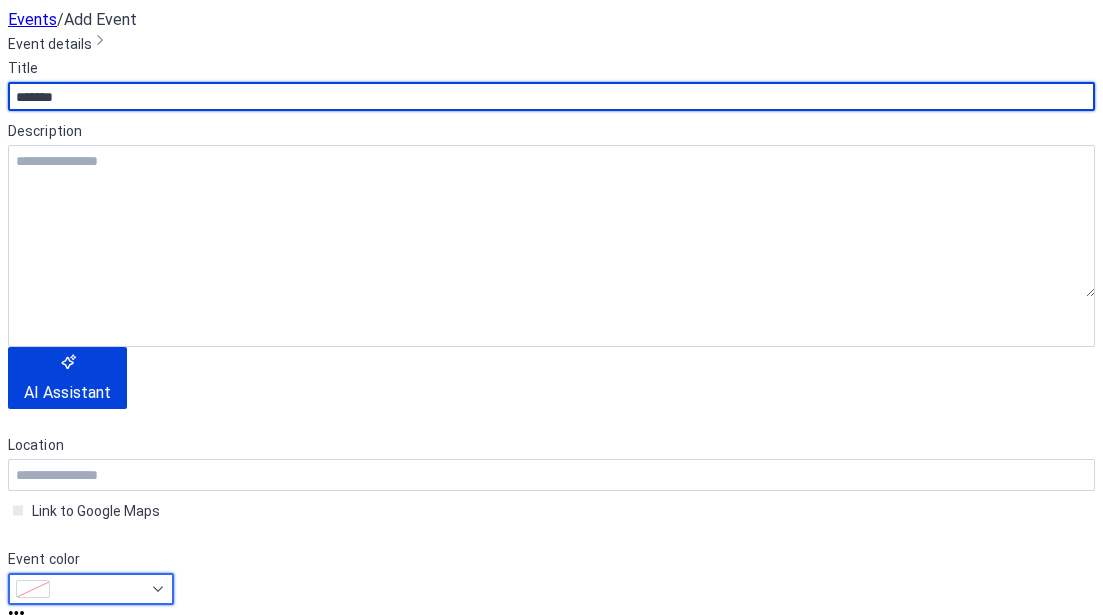 click at bounding box center [91, 589] 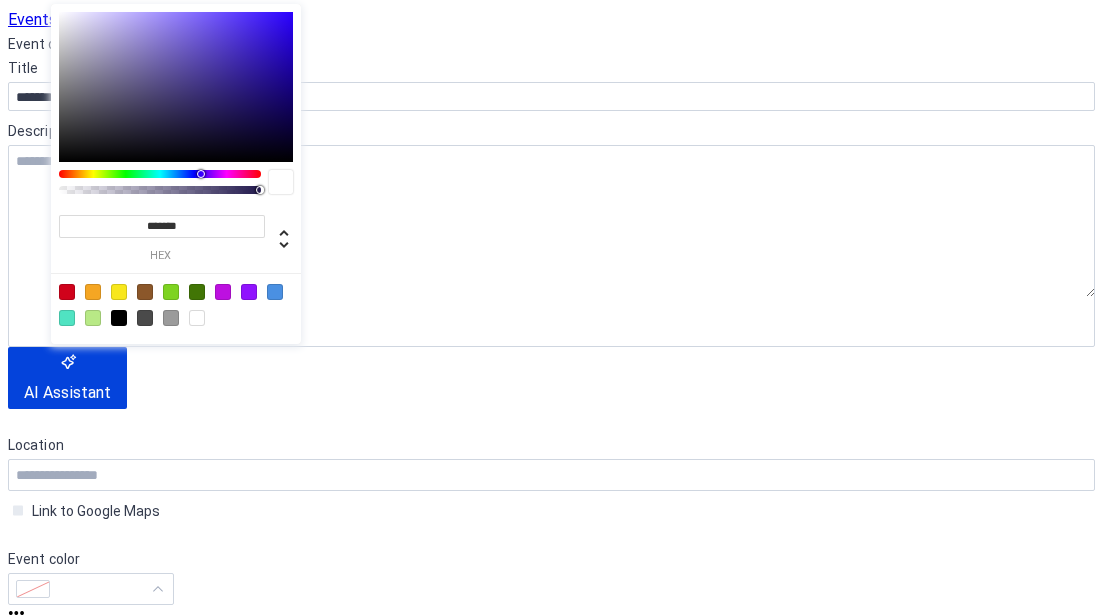 click at bounding box center (171, 318) 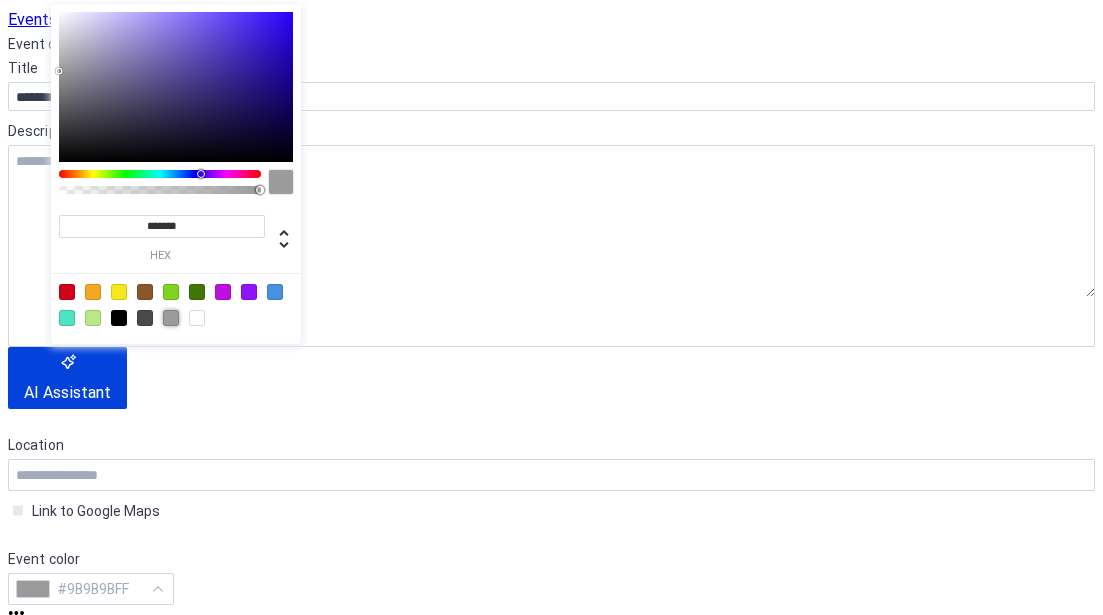 type on "*******" 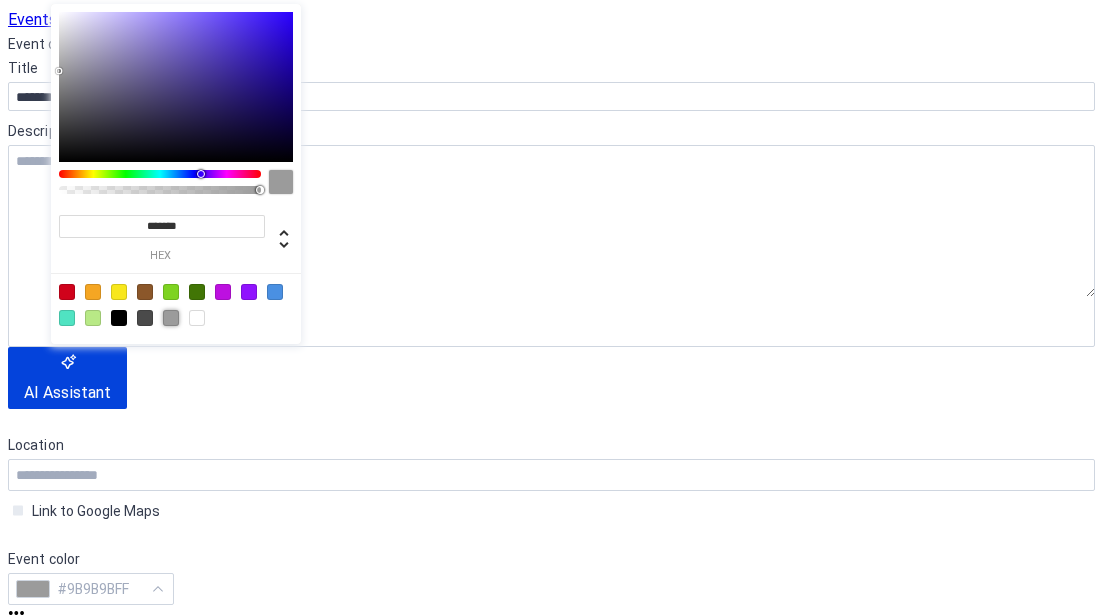 scroll, scrollTop: 387, scrollLeft: 0, axis: vertical 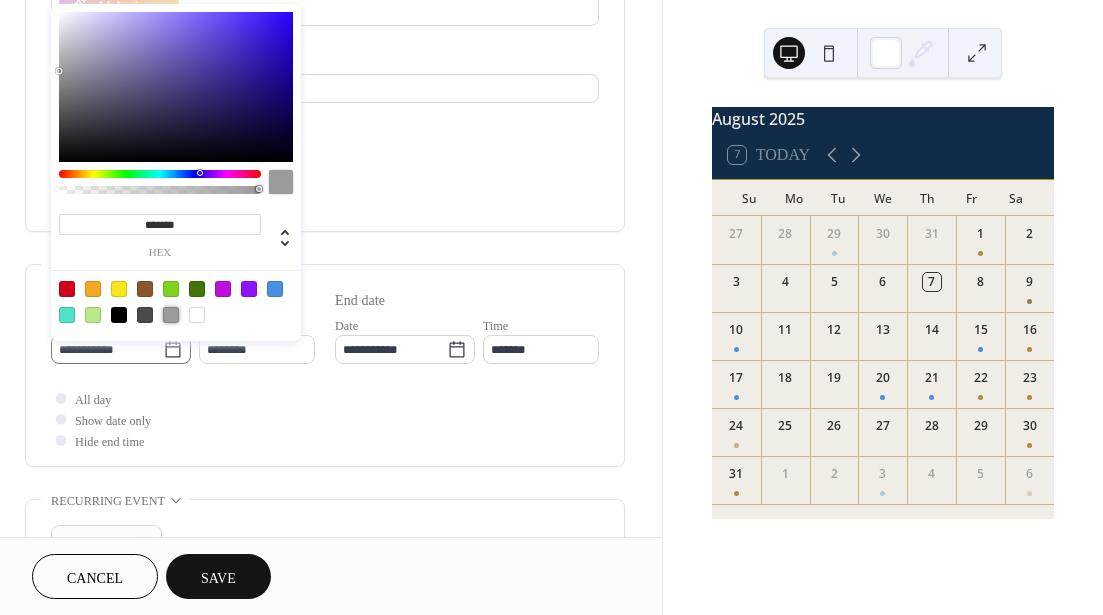 click 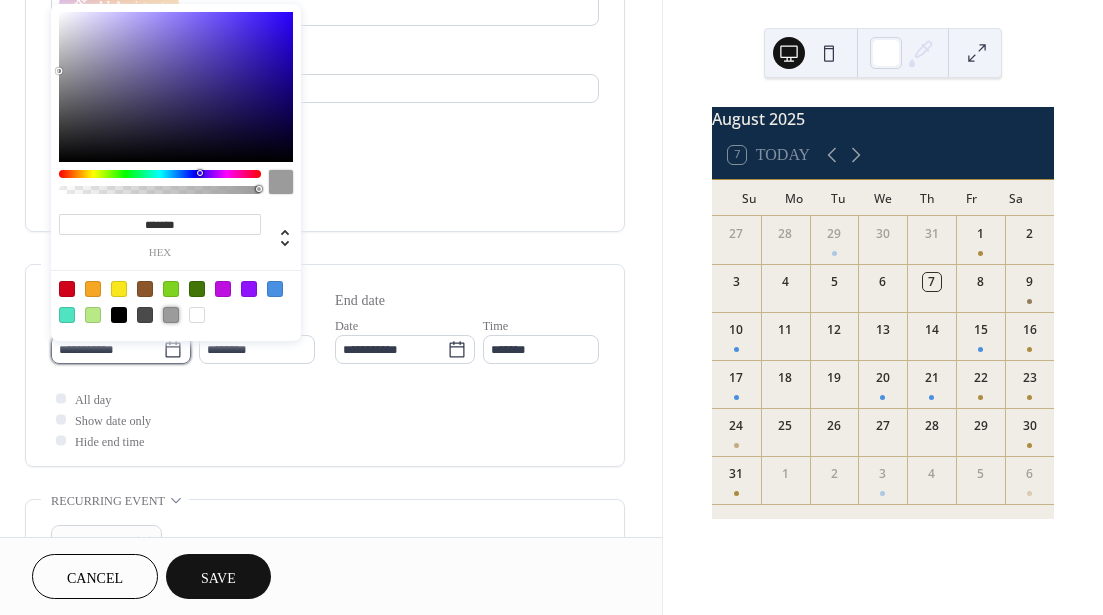 click on "**********" at bounding box center [107, 349] 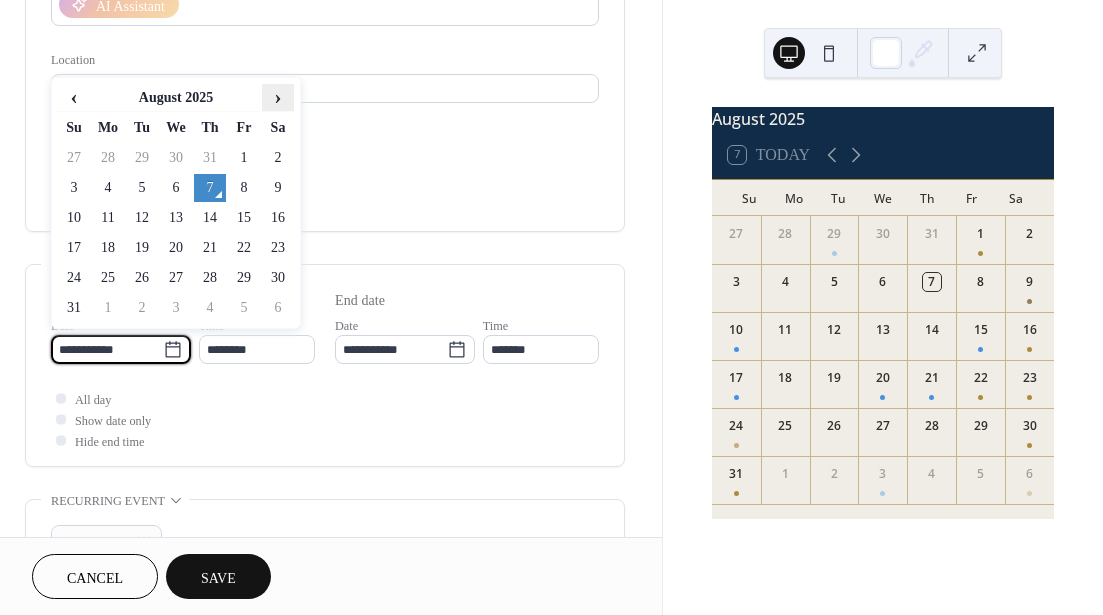 click on "›" at bounding box center [278, 97] 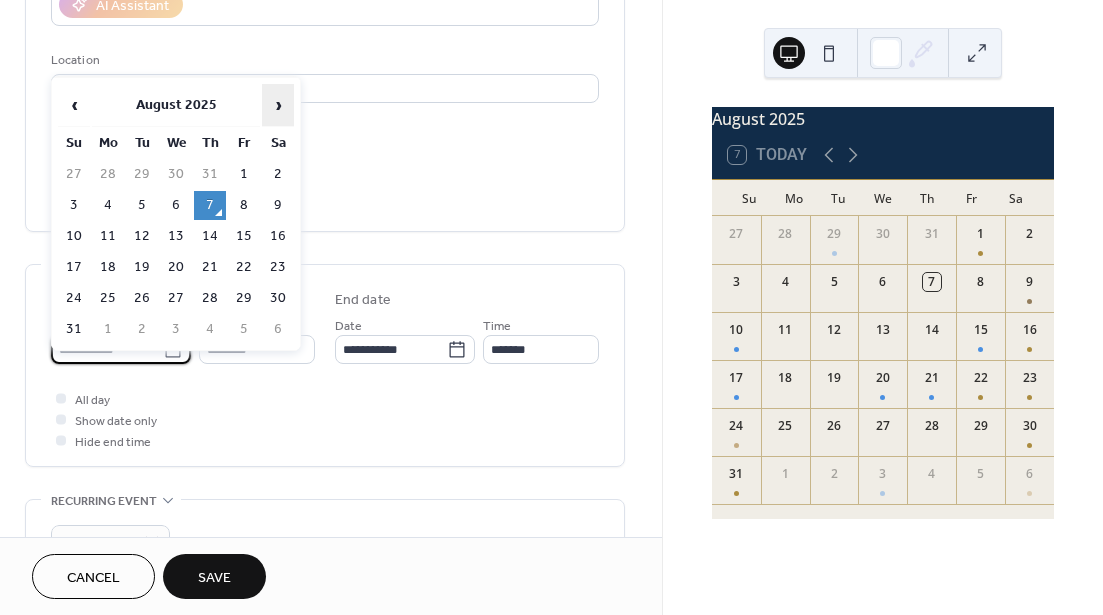 click on "›" at bounding box center (278, 105) 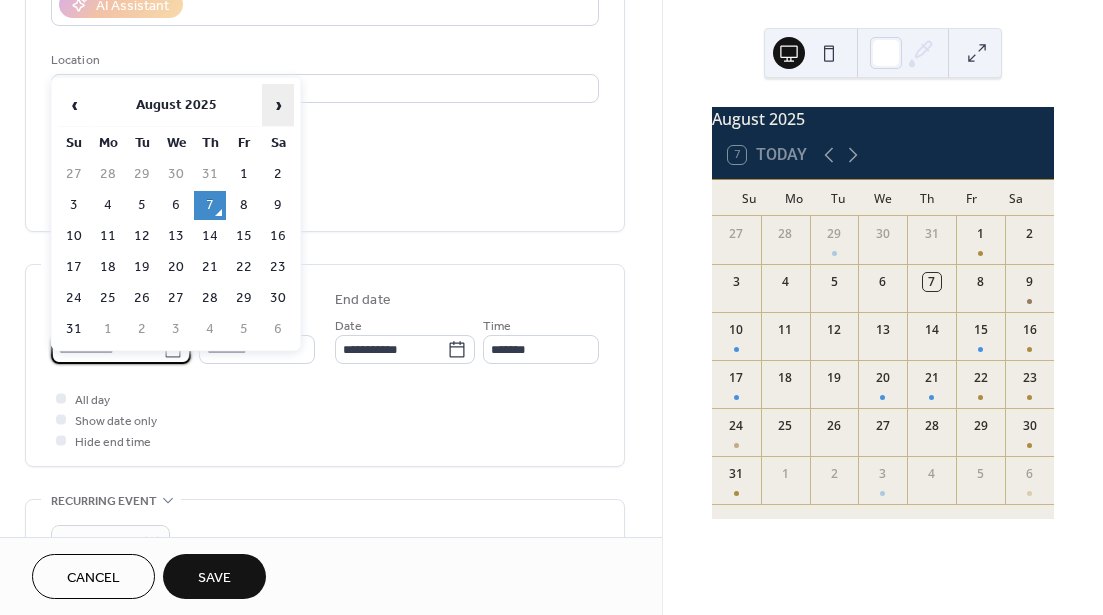 click on "›" at bounding box center (278, 105) 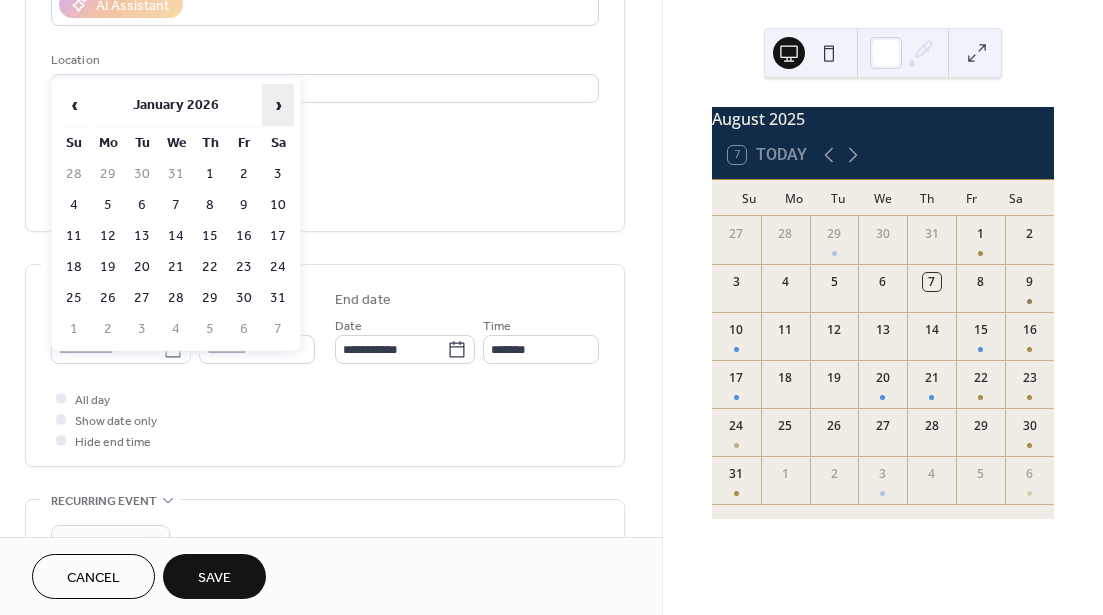 click on "›" at bounding box center [278, 105] 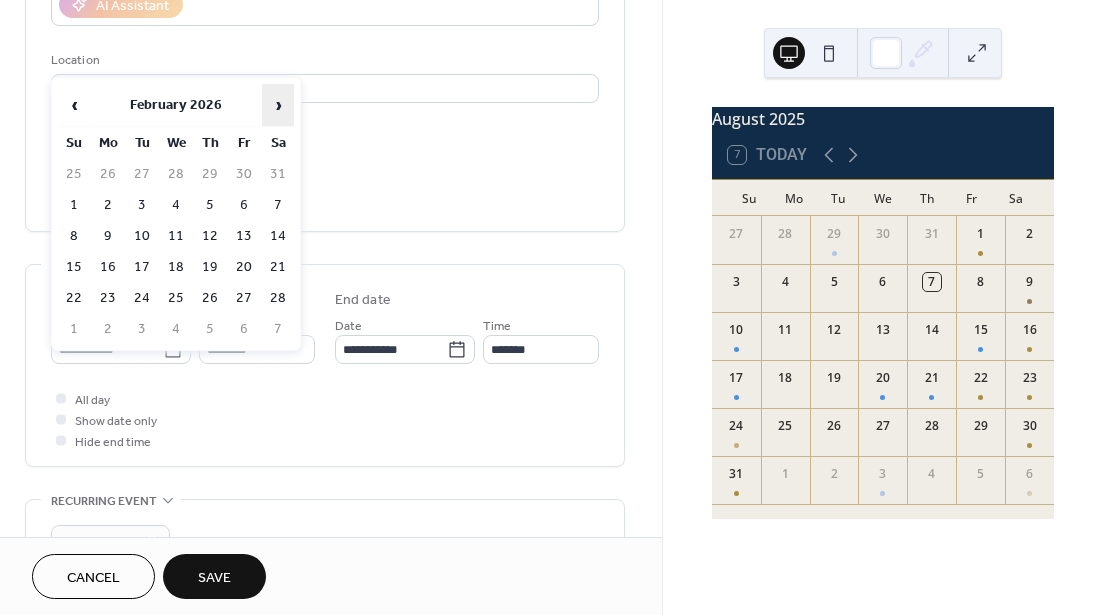 click on "›" at bounding box center (278, 105) 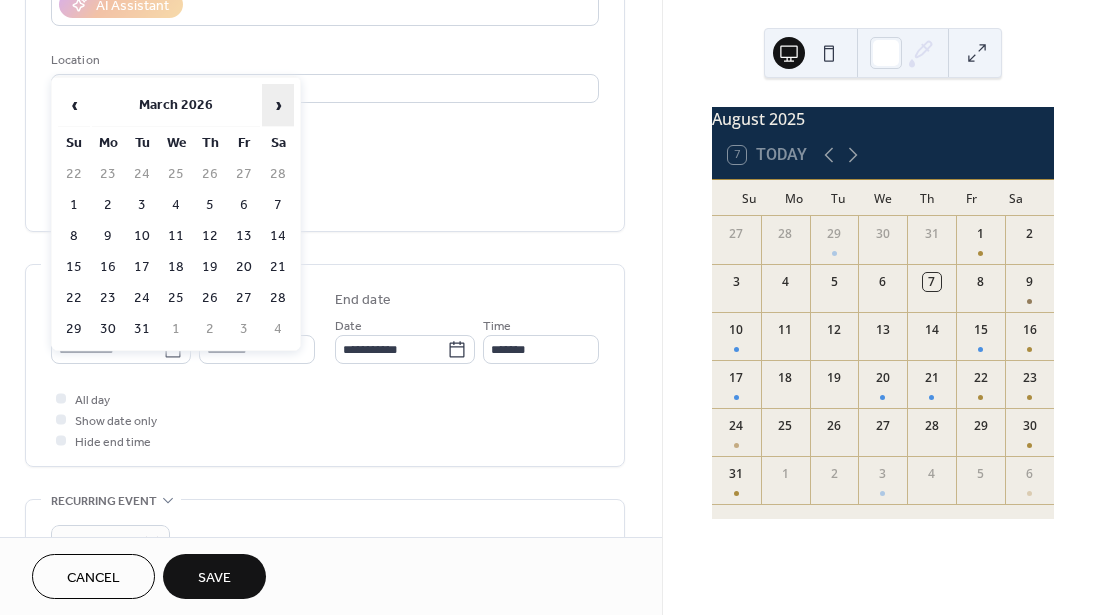 click on "›" at bounding box center [278, 105] 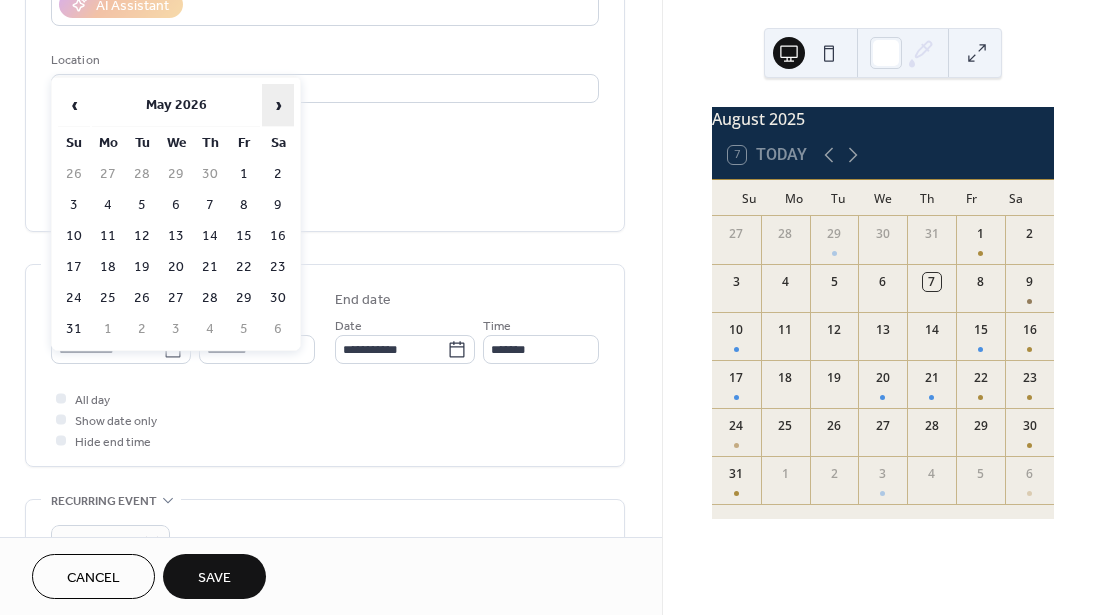click on "›" at bounding box center (278, 105) 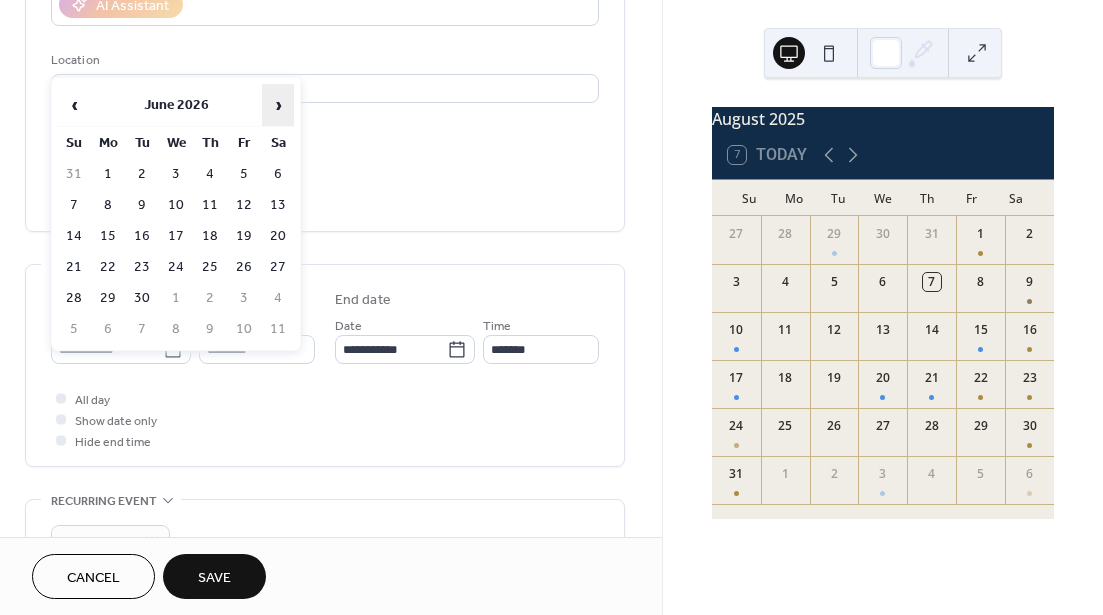 click on "›" at bounding box center [278, 105] 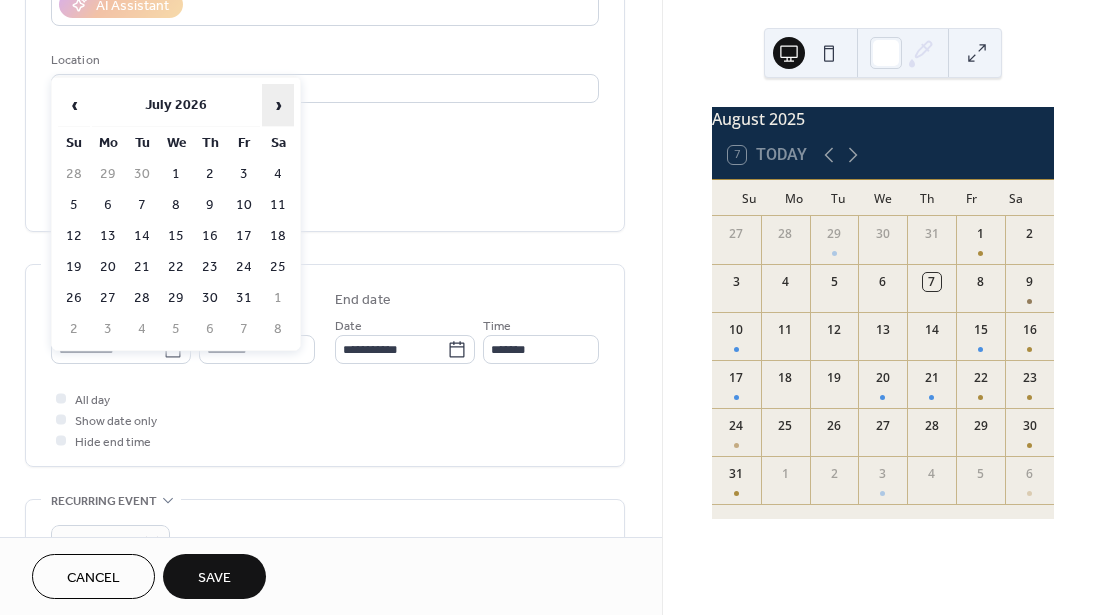 click on "›" at bounding box center (278, 105) 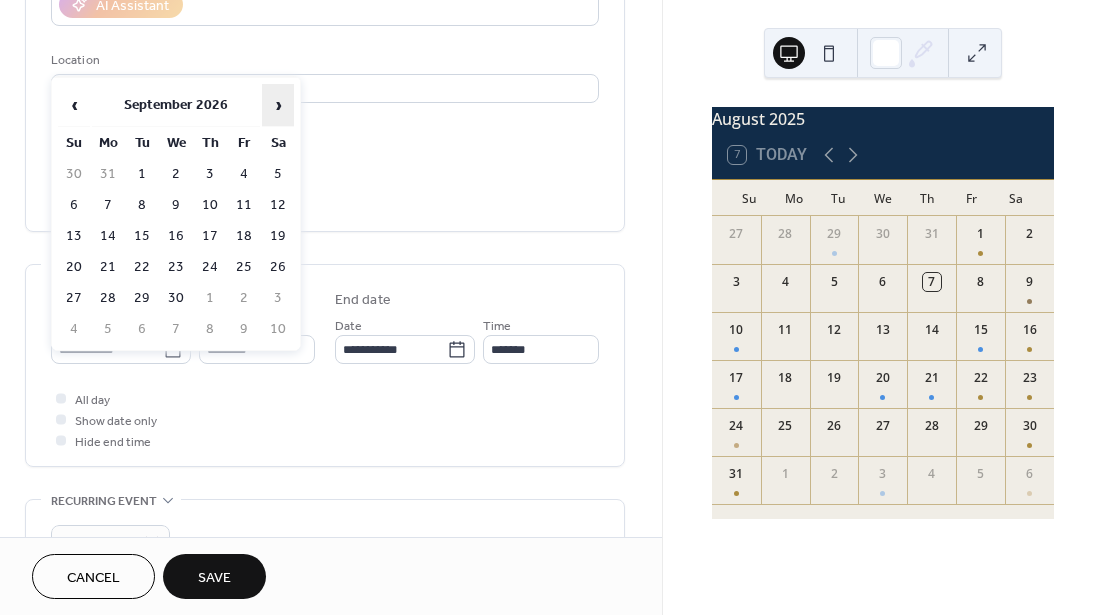 click on "›" at bounding box center [278, 105] 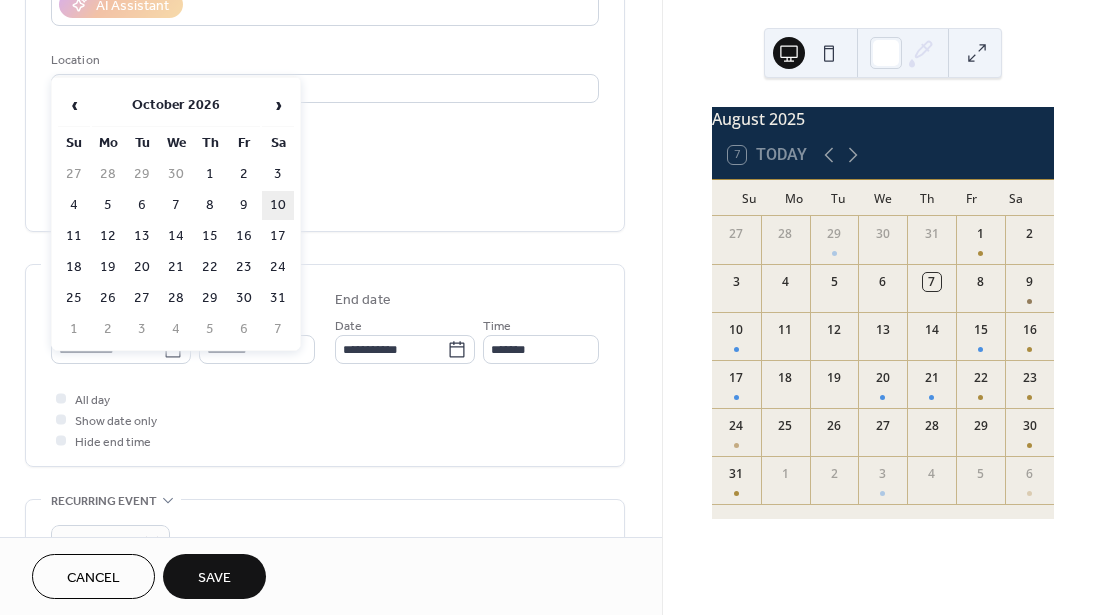 click on "10" at bounding box center (278, 205) 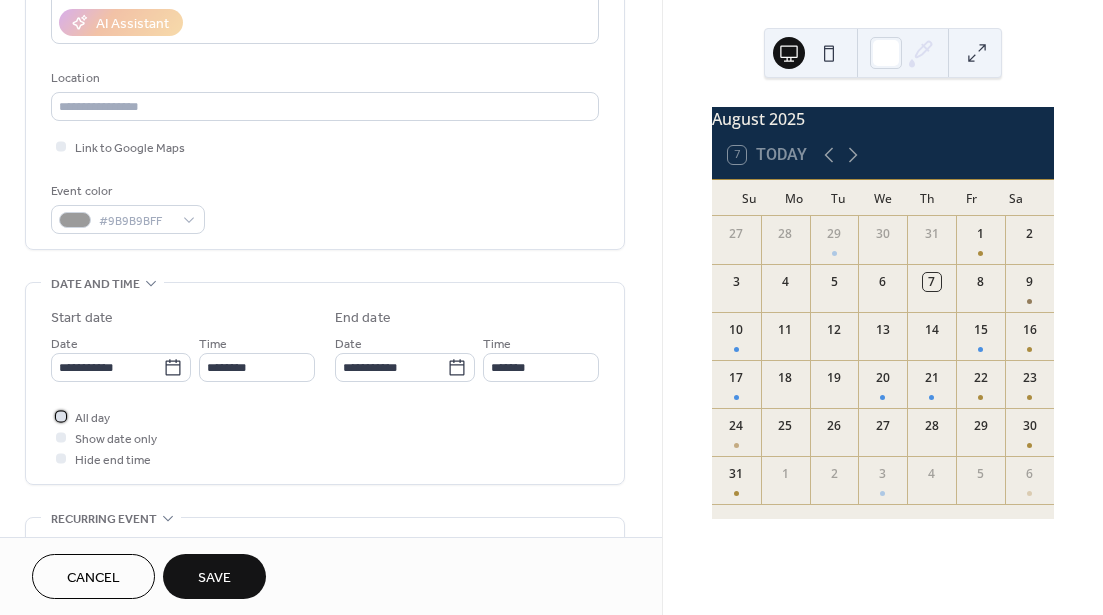 click on "All day" at bounding box center (92, 418) 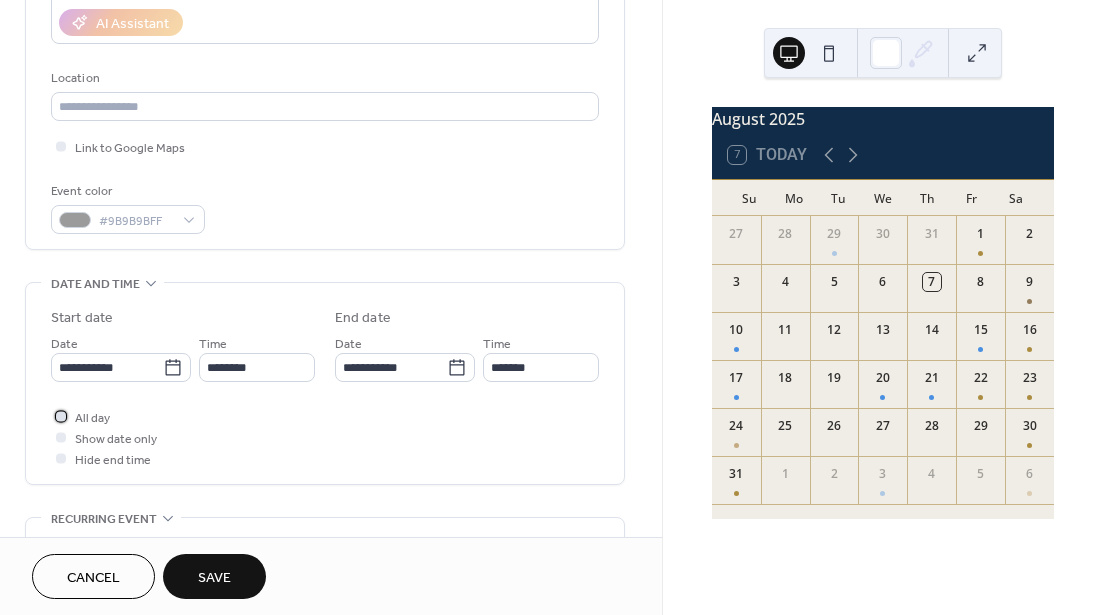 scroll, scrollTop: 372, scrollLeft: 0, axis: vertical 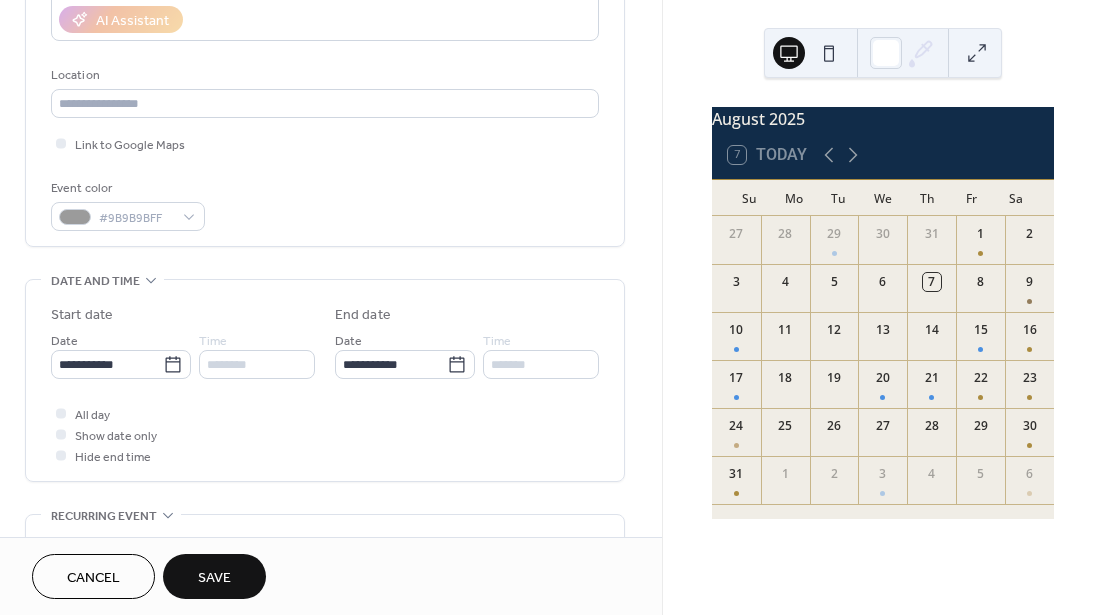 click on "Save" at bounding box center (214, 578) 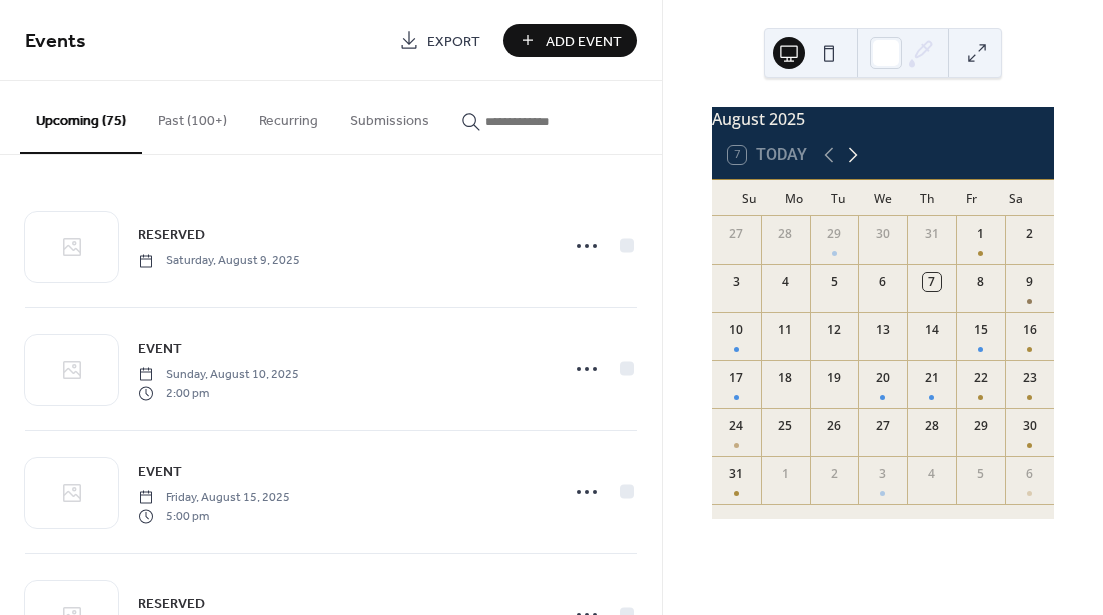 click 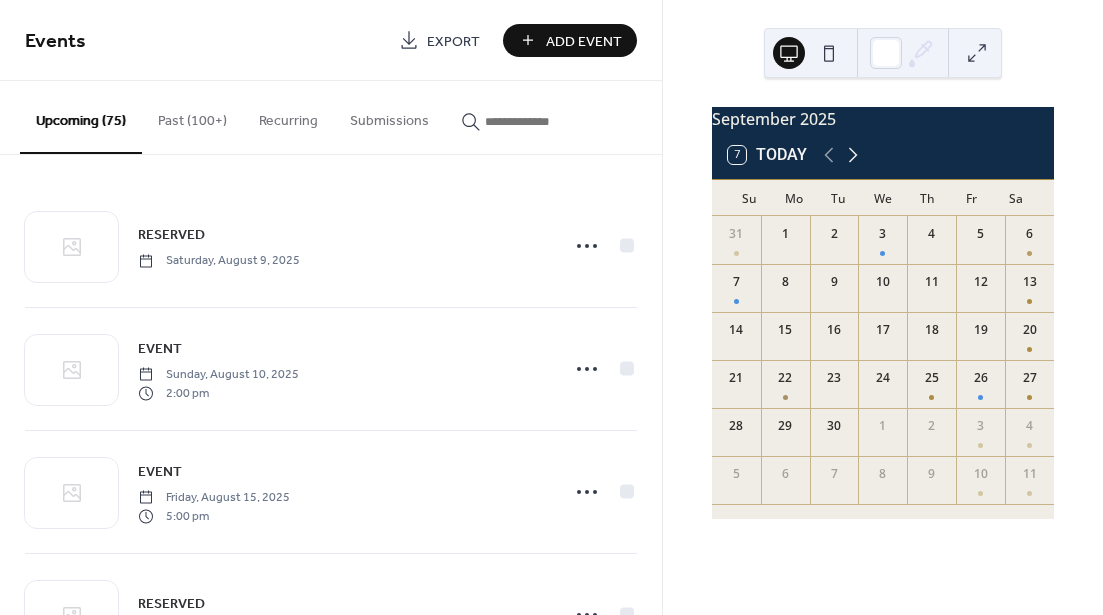 click 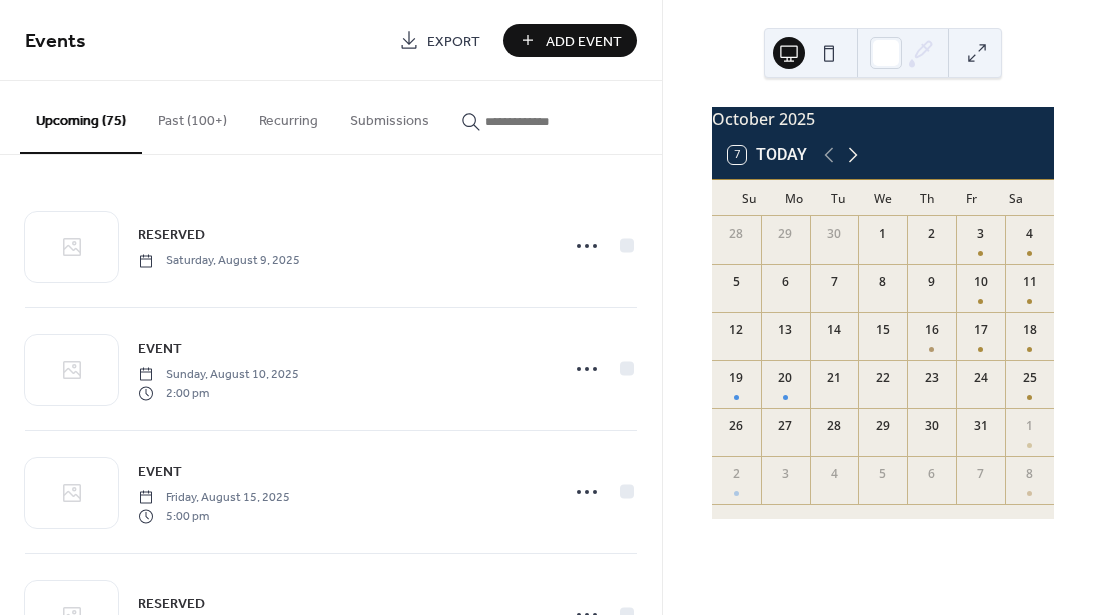 click 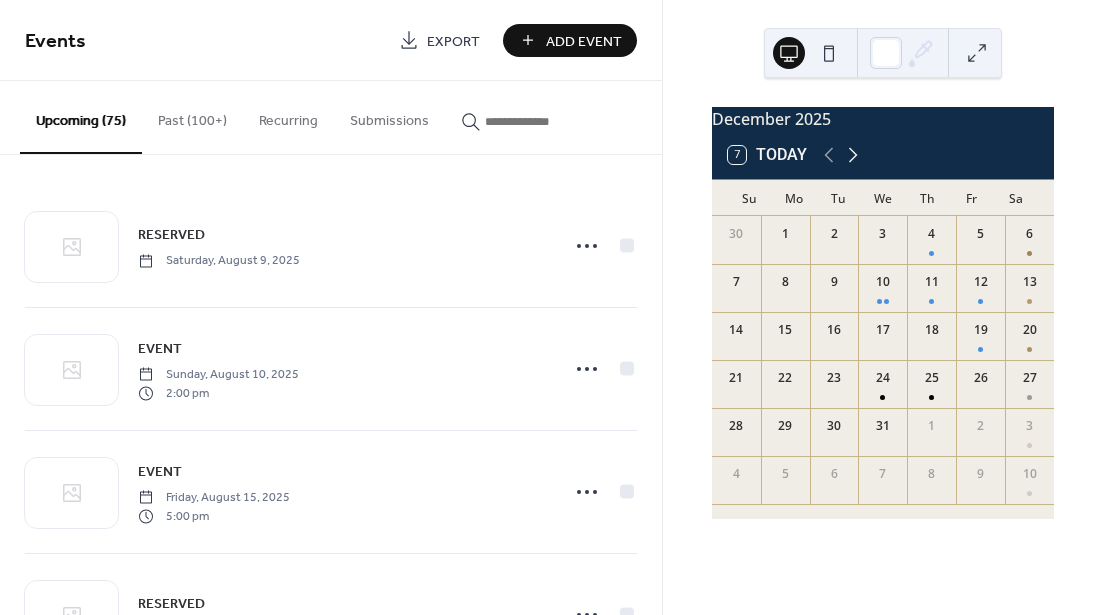click 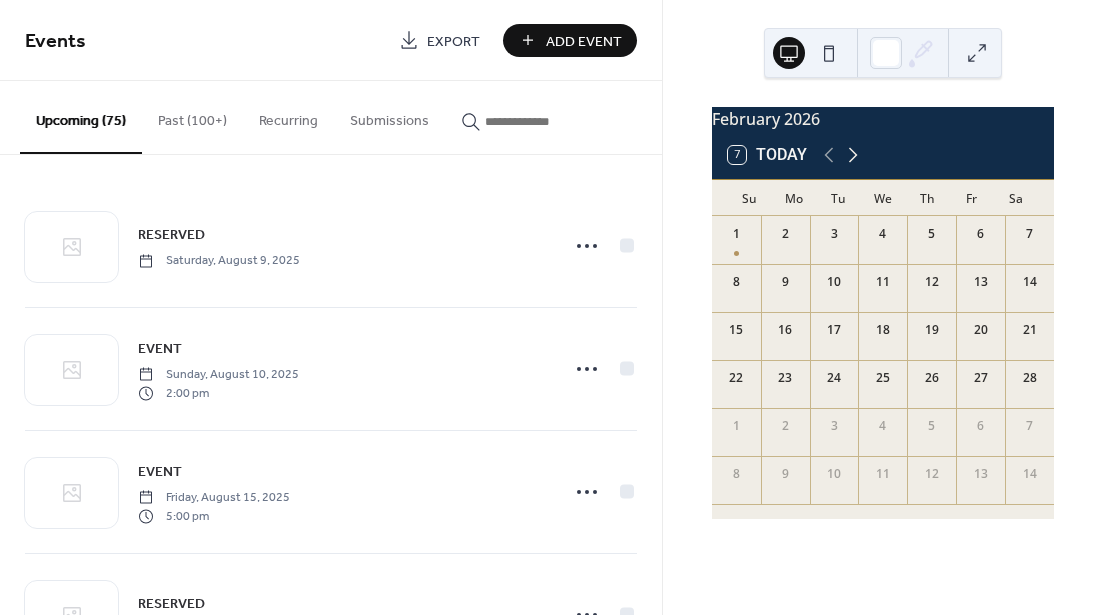 click 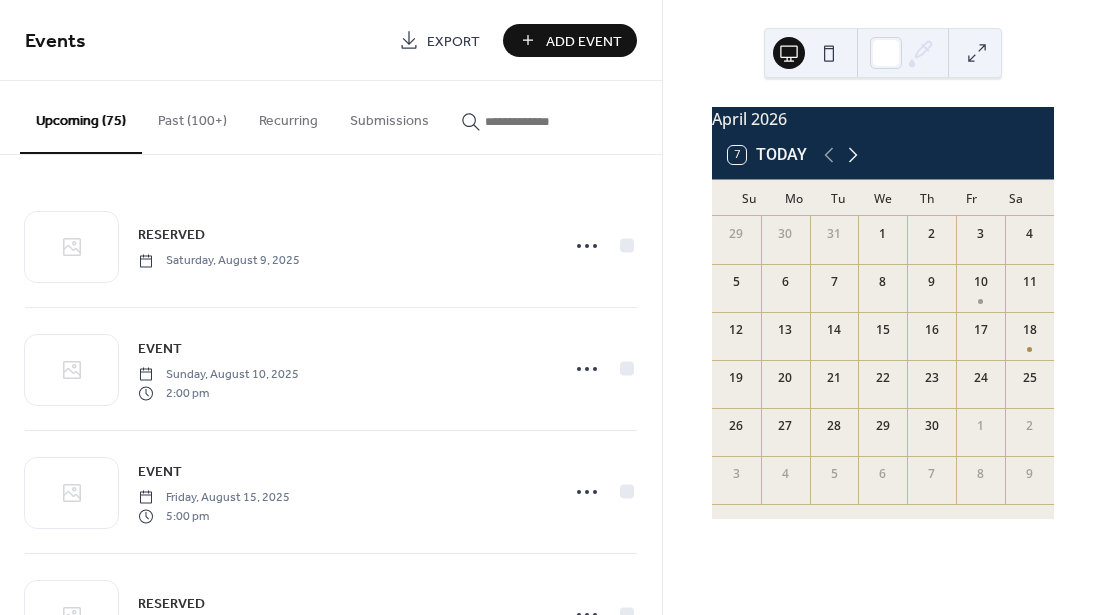 click 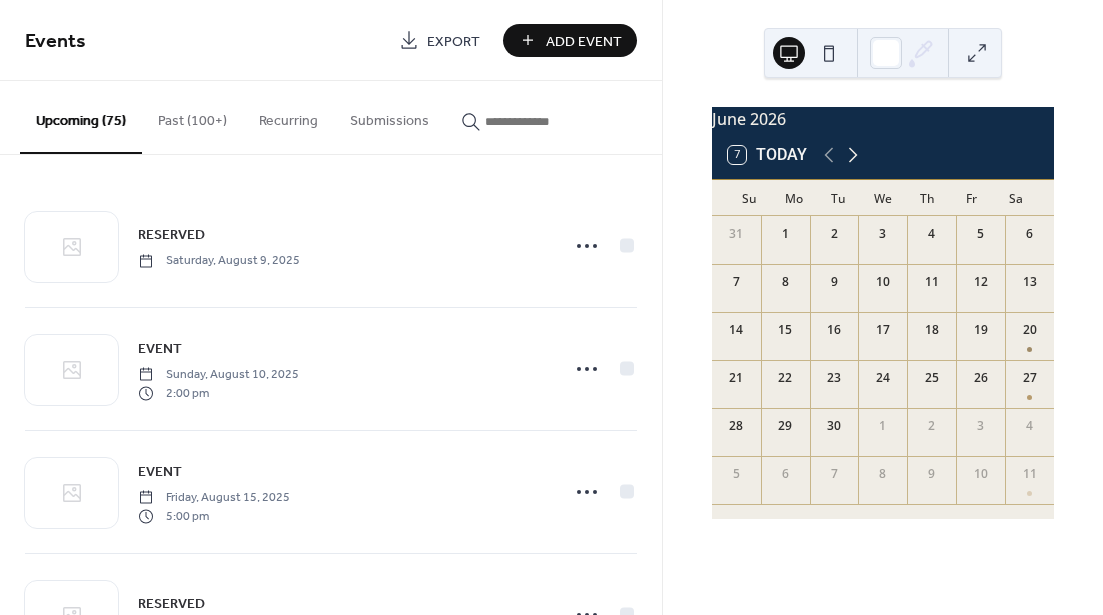 click 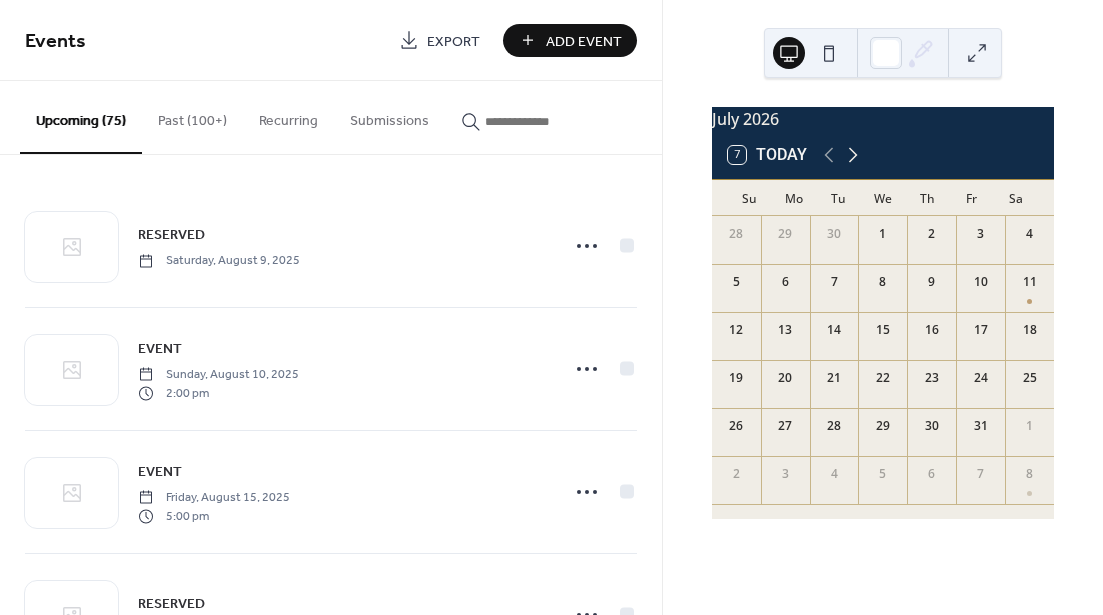 click 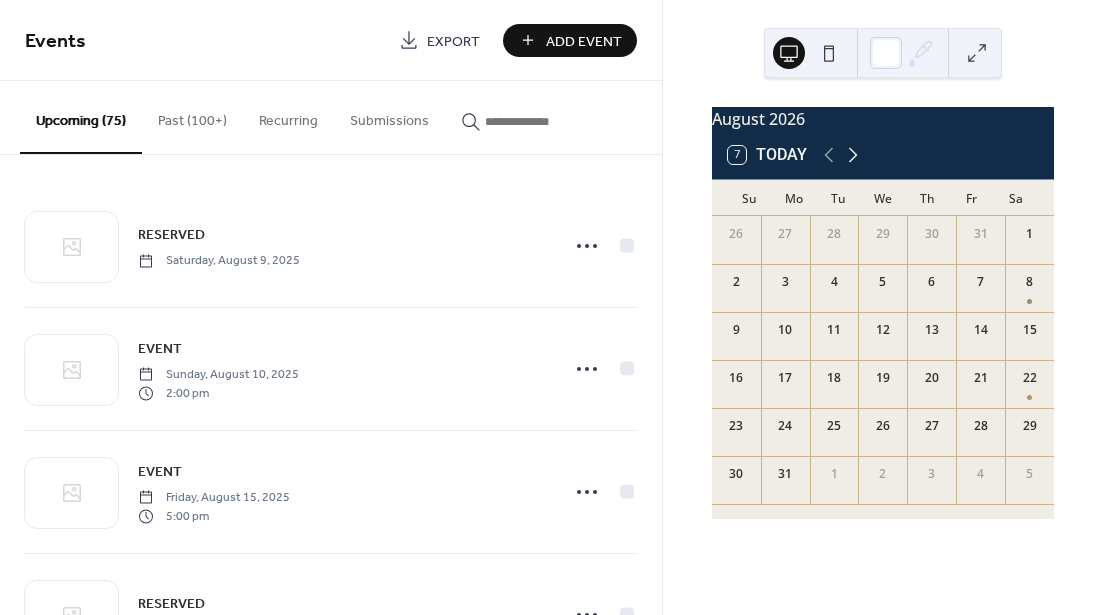 click 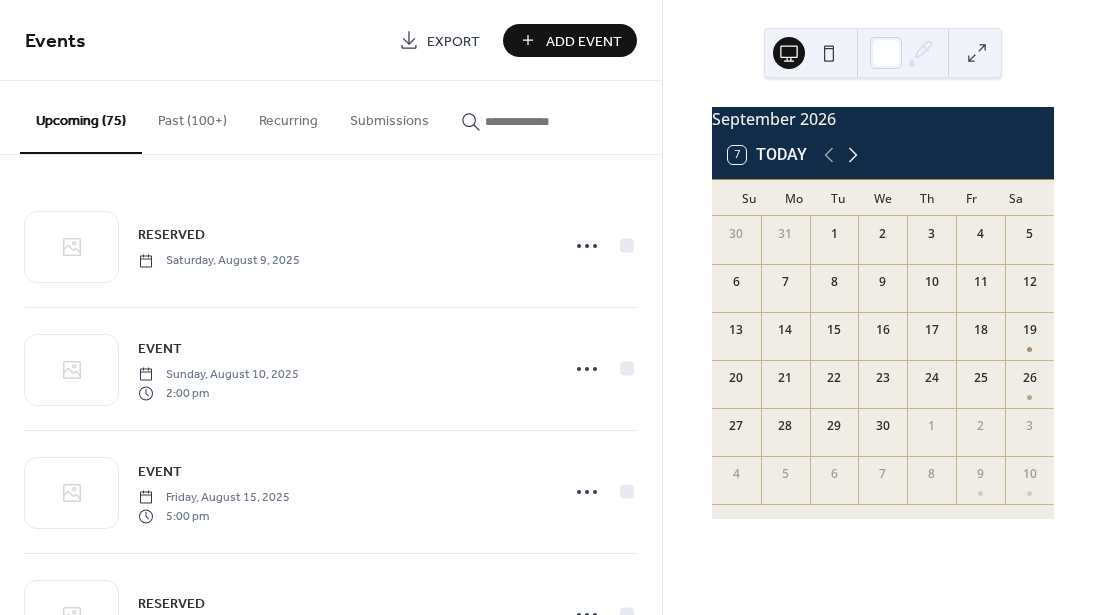click 